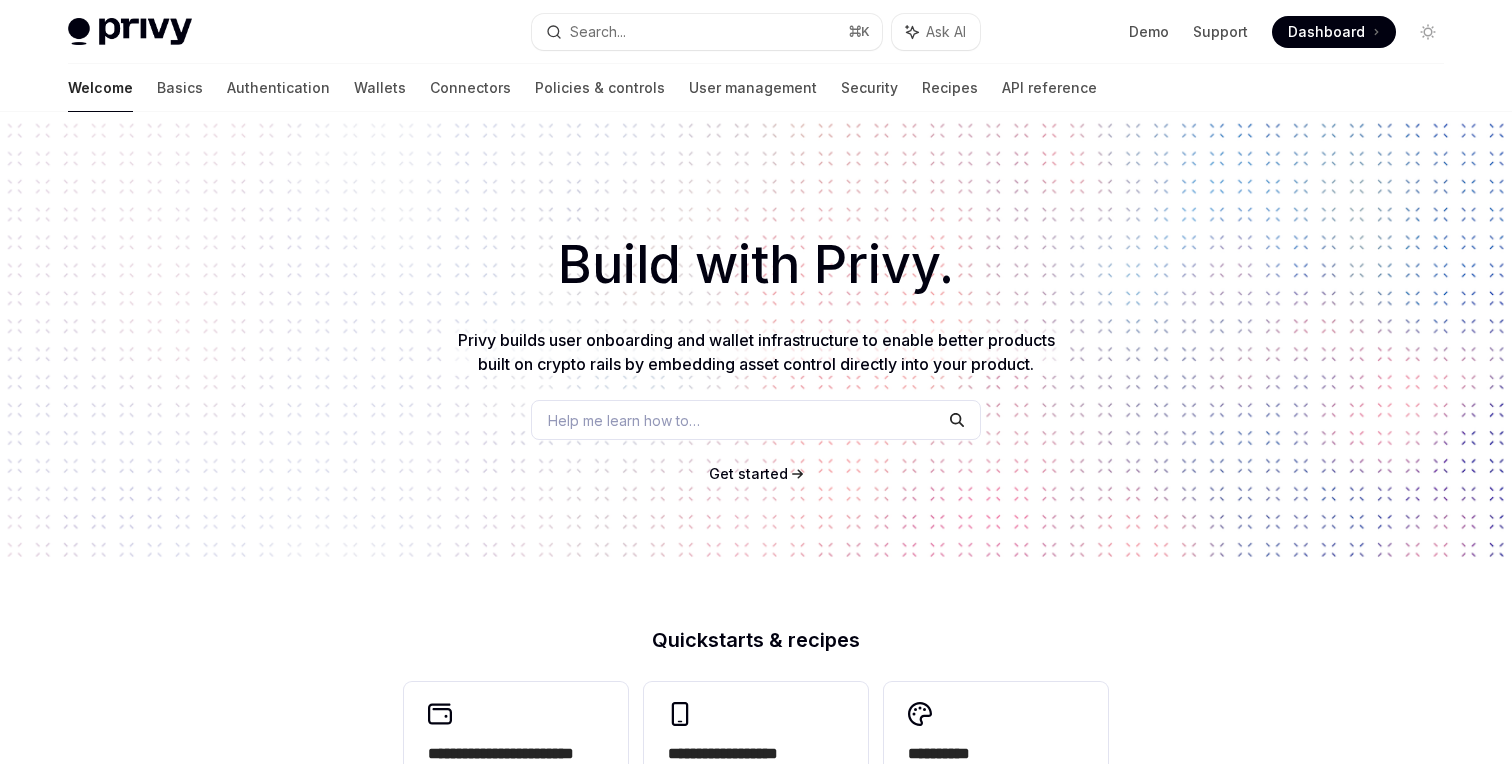 scroll, scrollTop: 0, scrollLeft: 0, axis: both 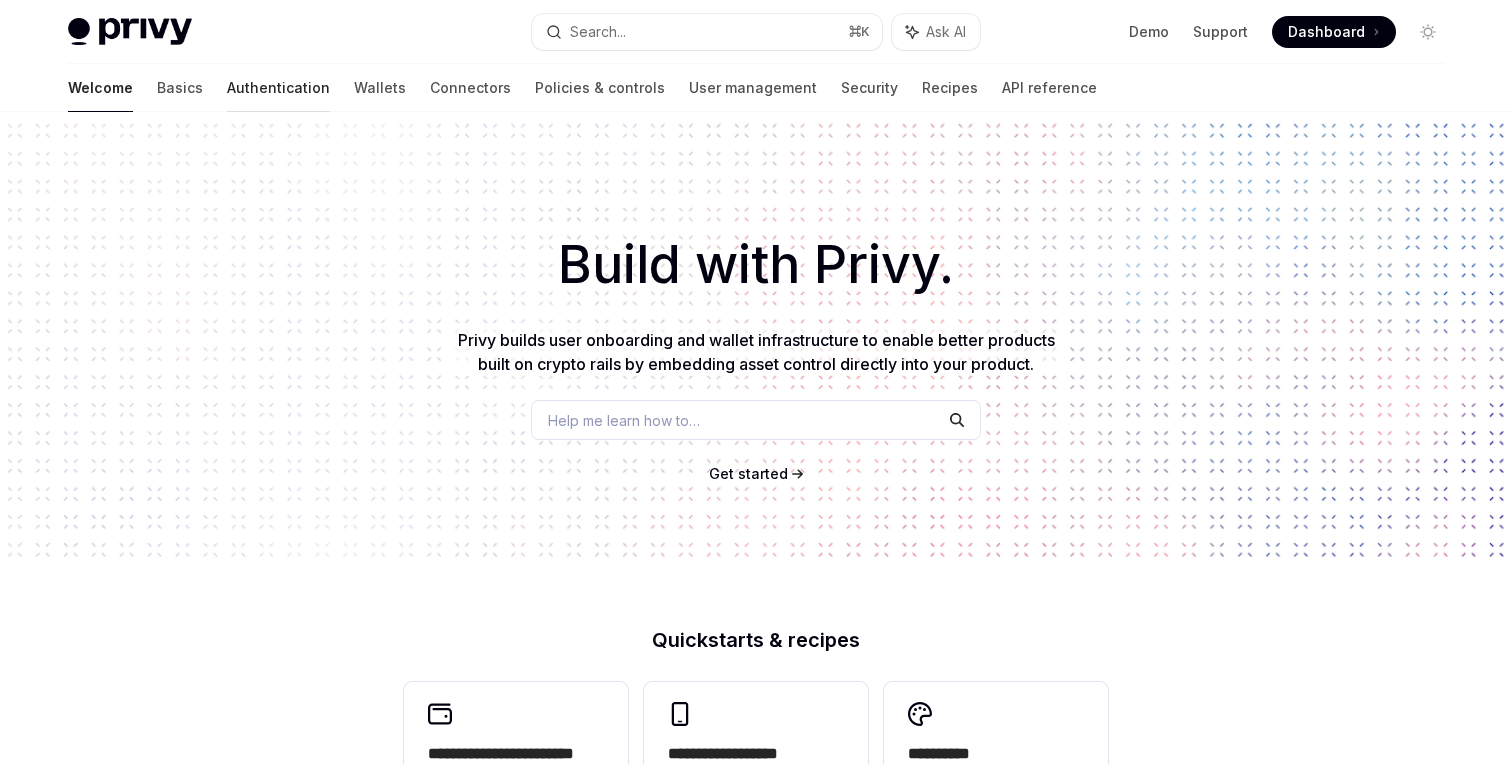 click on "Authentication" at bounding box center [278, 88] 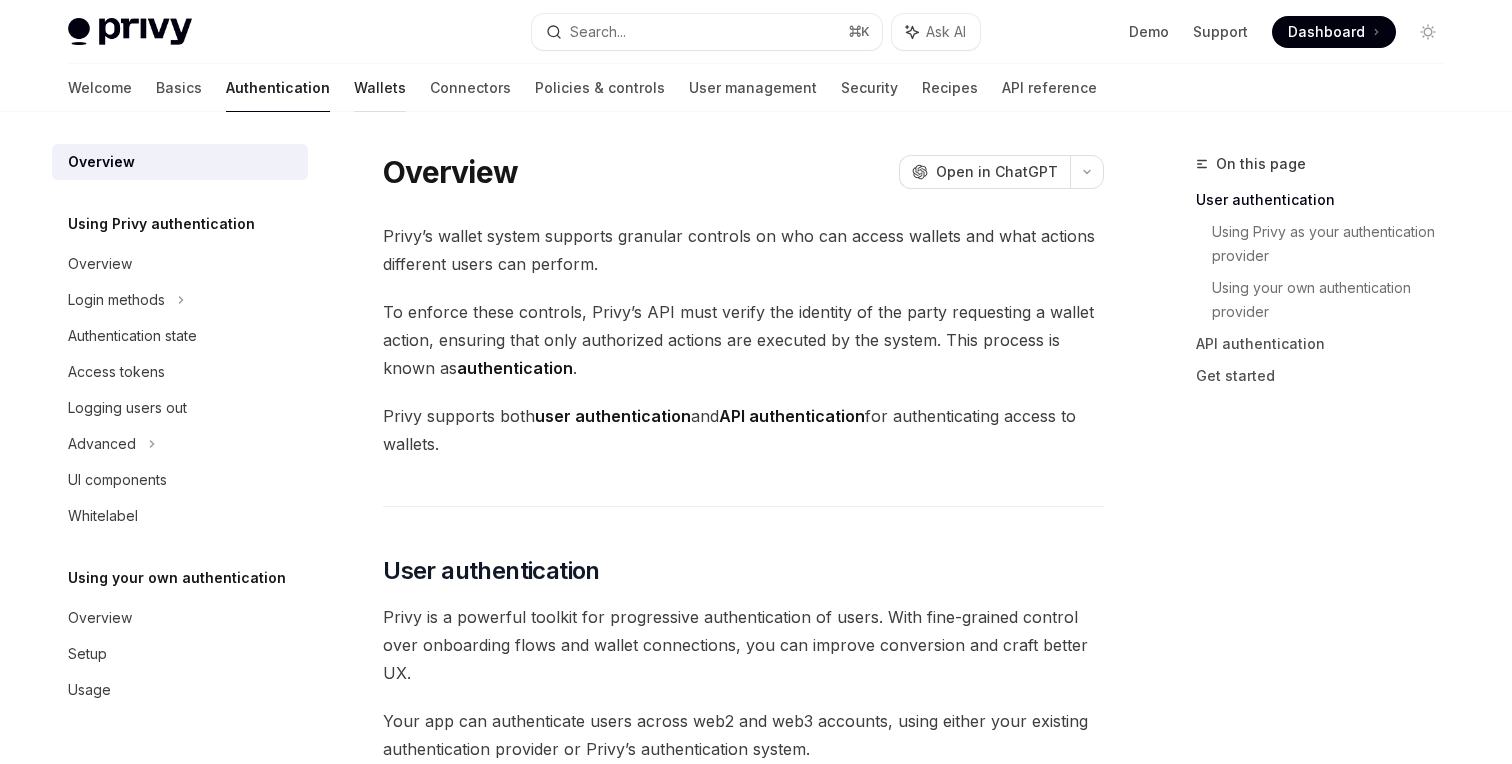 click on "Wallets" at bounding box center (380, 88) 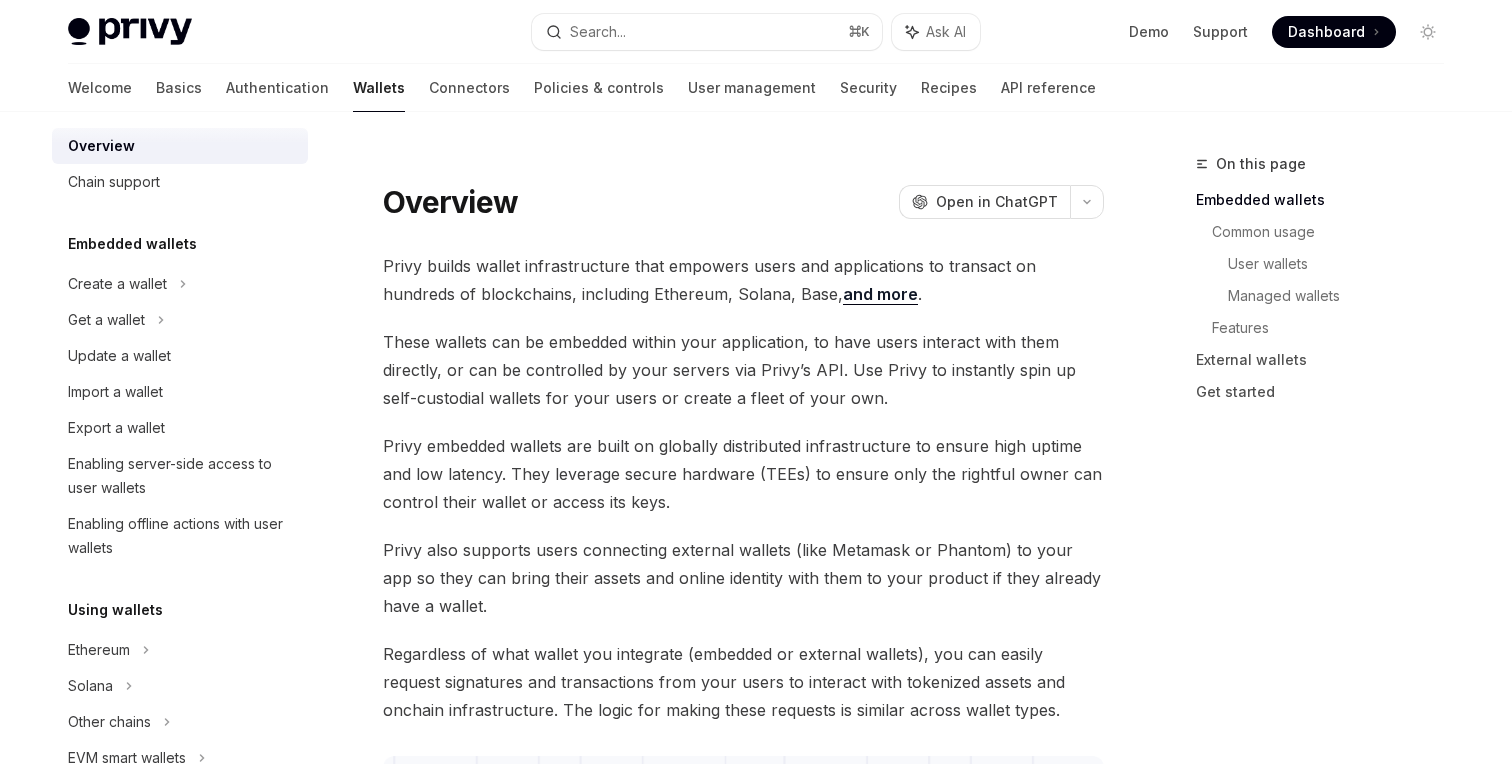 scroll, scrollTop: 28, scrollLeft: 0, axis: vertical 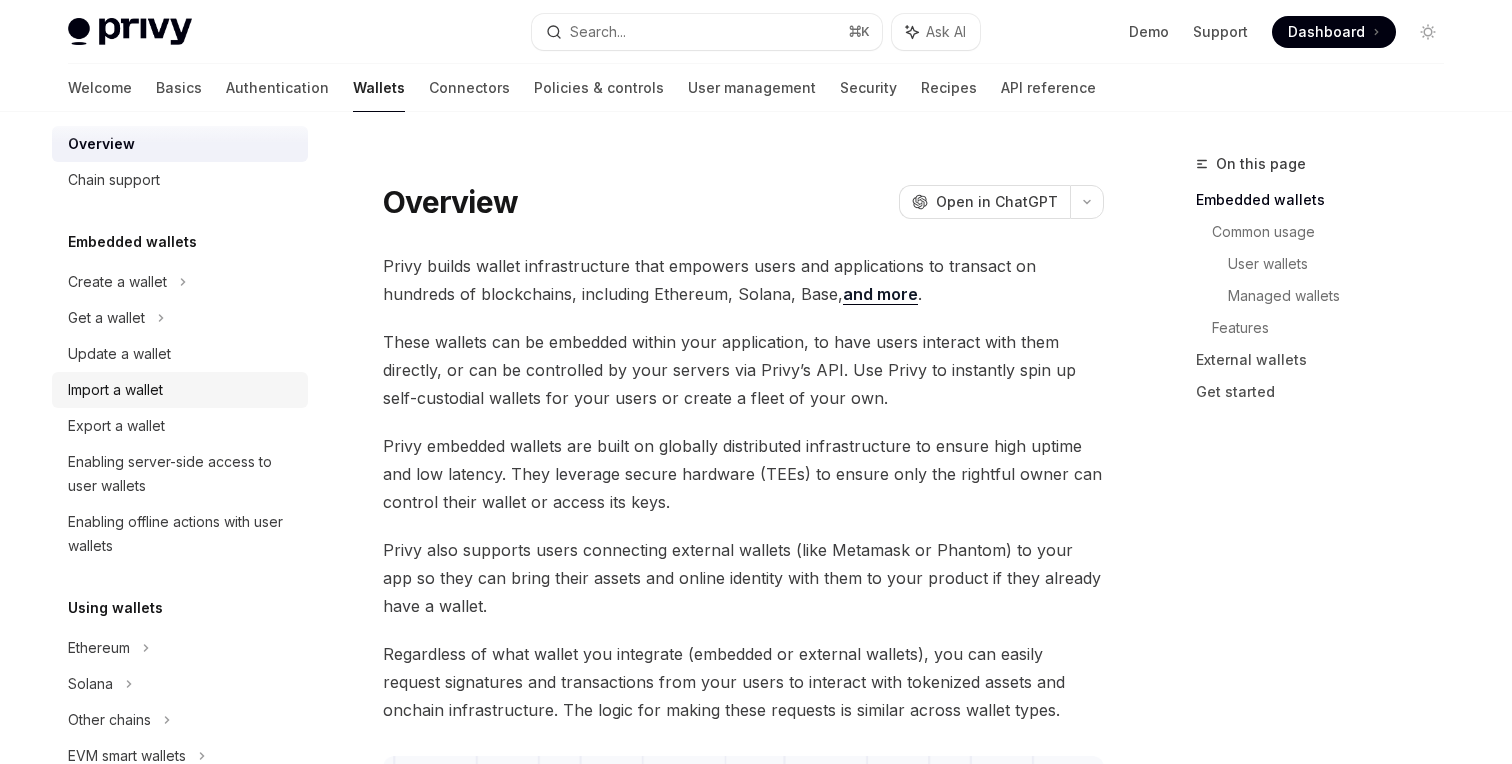 click on "Import a wallet" at bounding box center [115, 390] 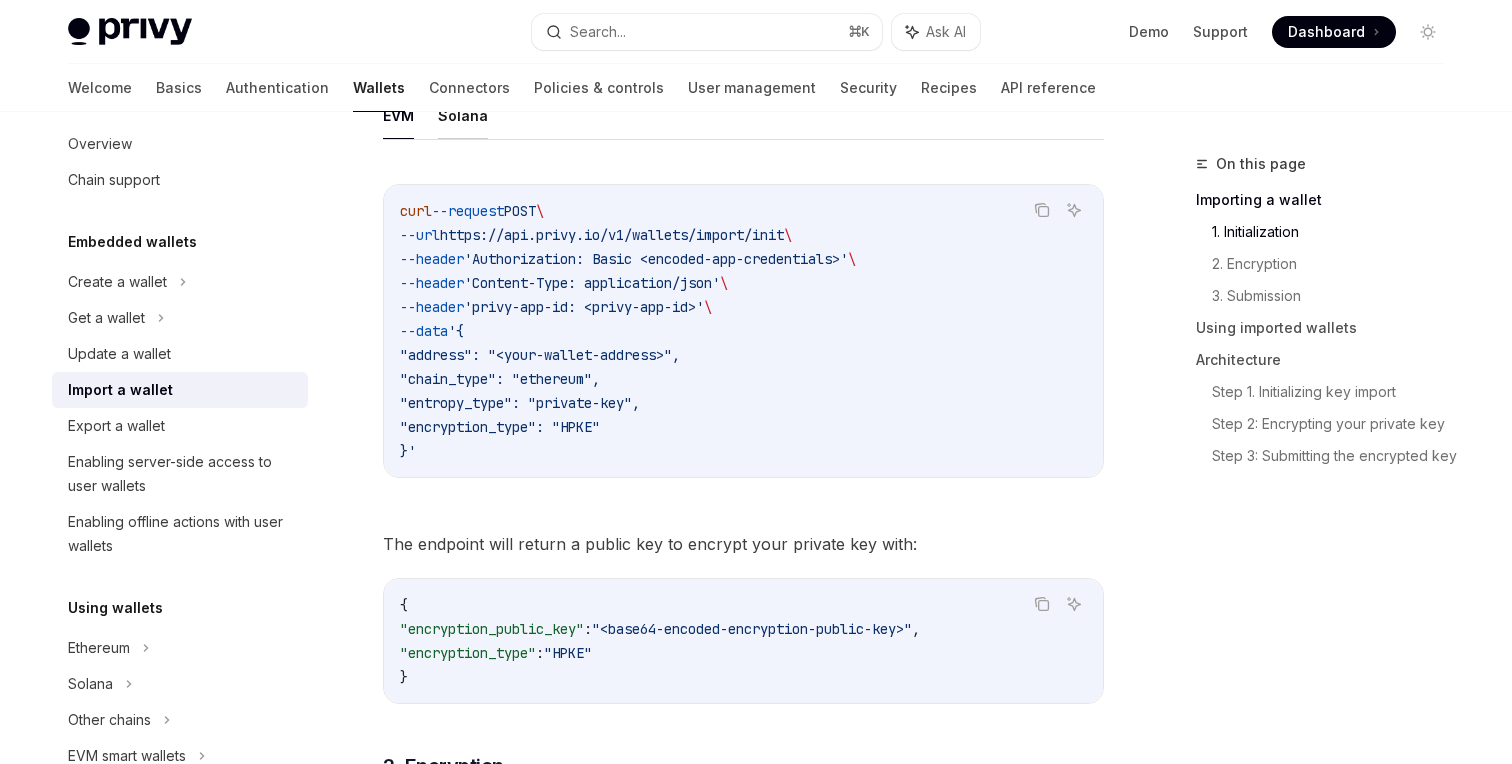 scroll, scrollTop: 612, scrollLeft: 0, axis: vertical 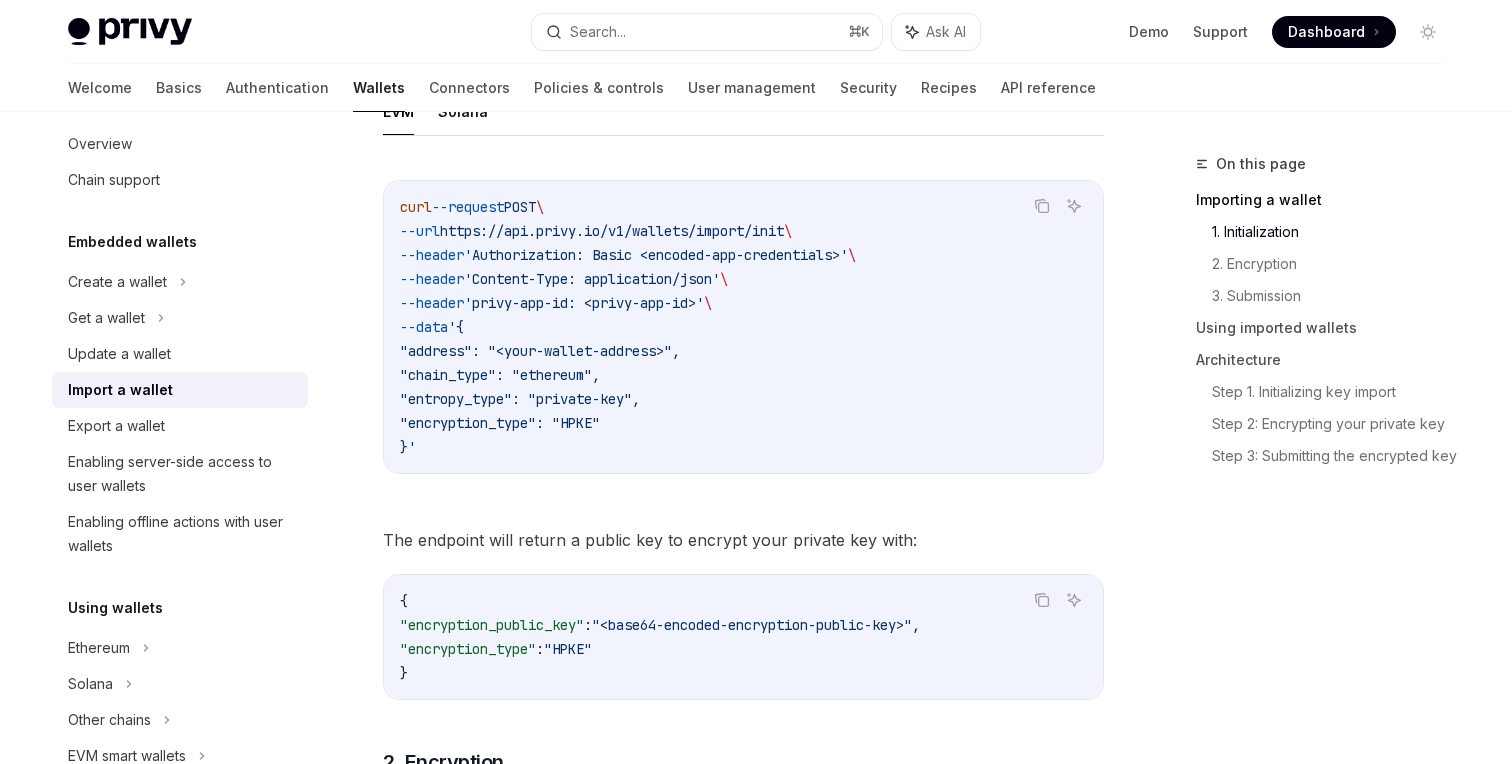 drag, startPoint x: 499, startPoint y: 473, endPoint x: 465, endPoint y: 296, distance: 180.23596 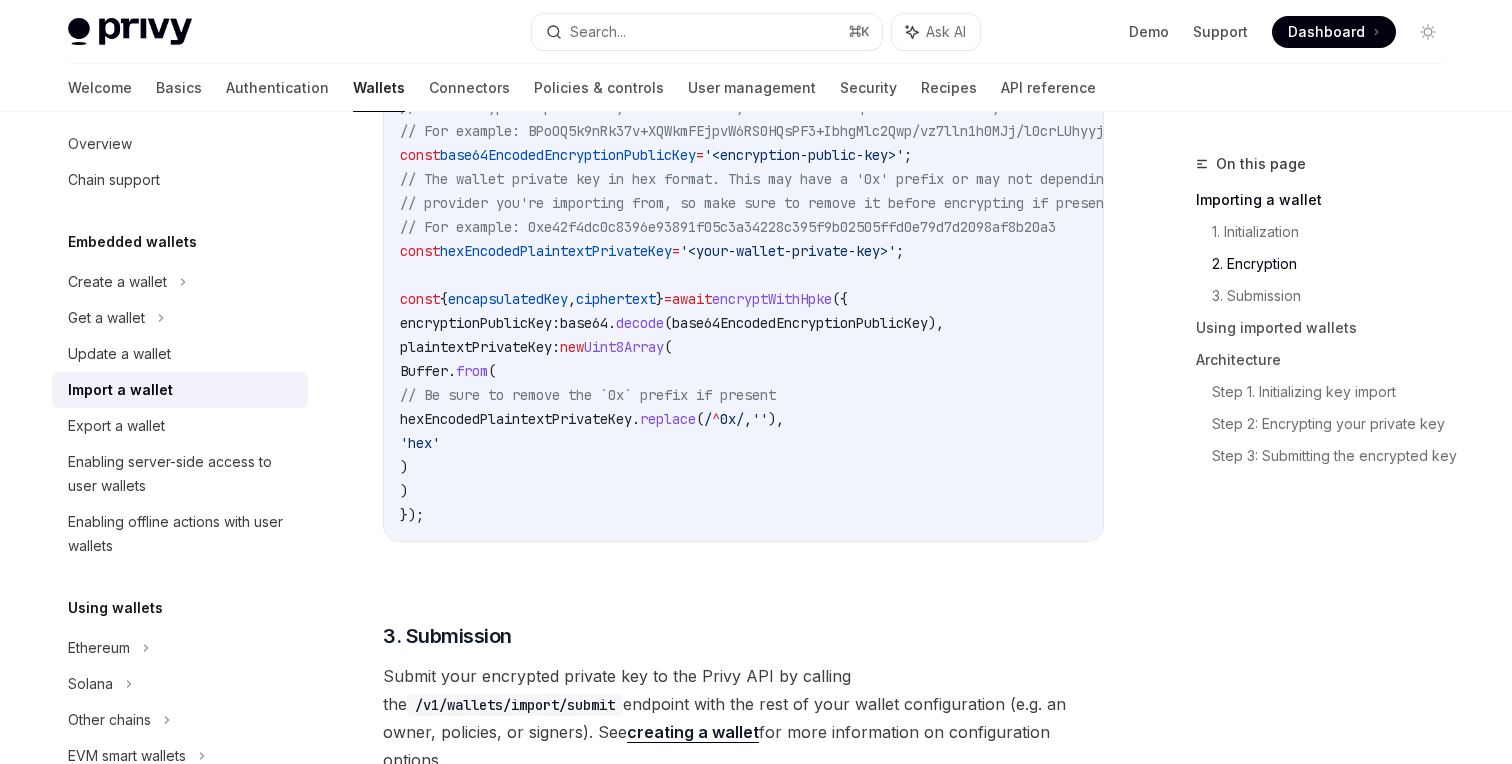 scroll, scrollTop: 2670, scrollLeft: 0, axis: vertical 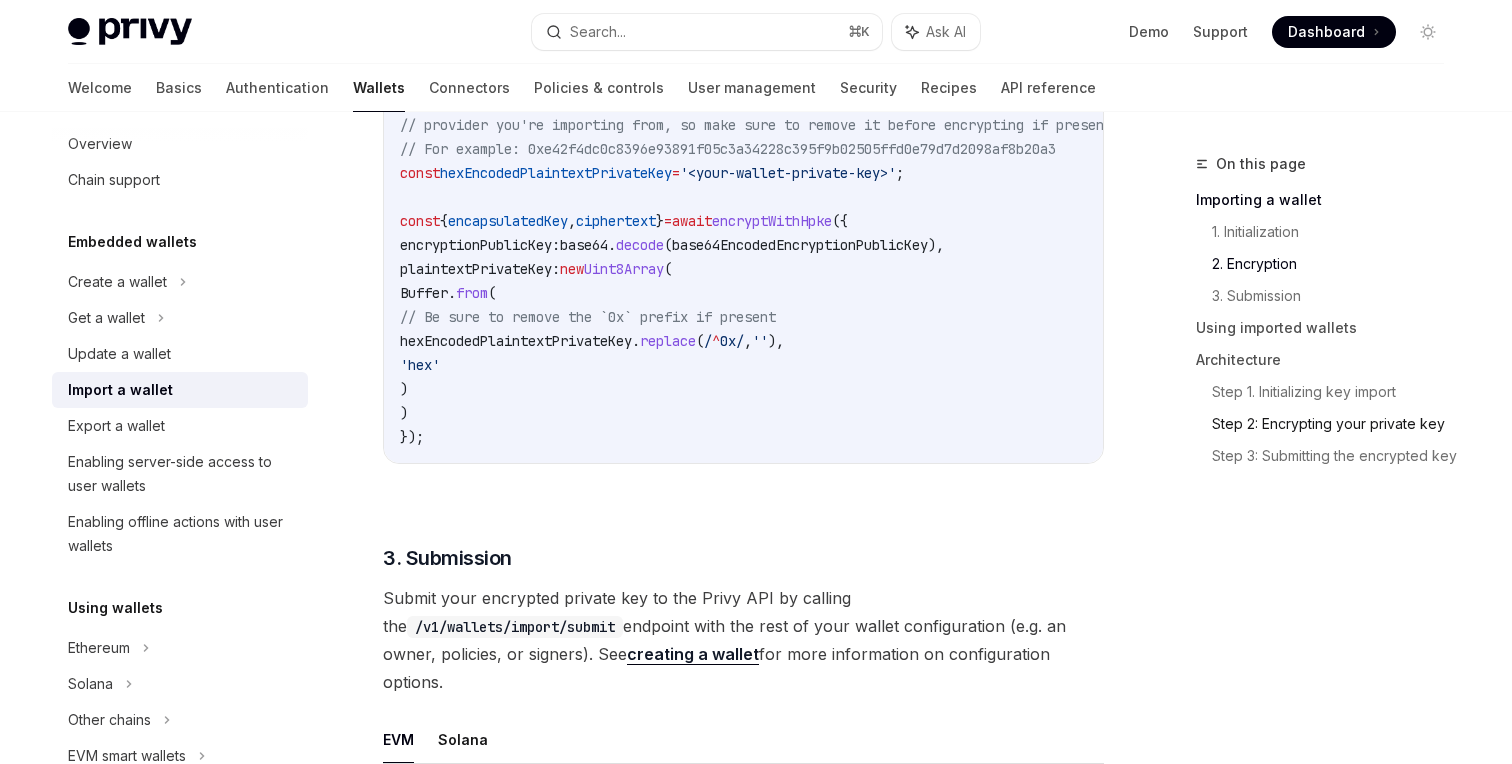 click on "Step 2: Encrypting your private key" at bounding box center (1336, 424) 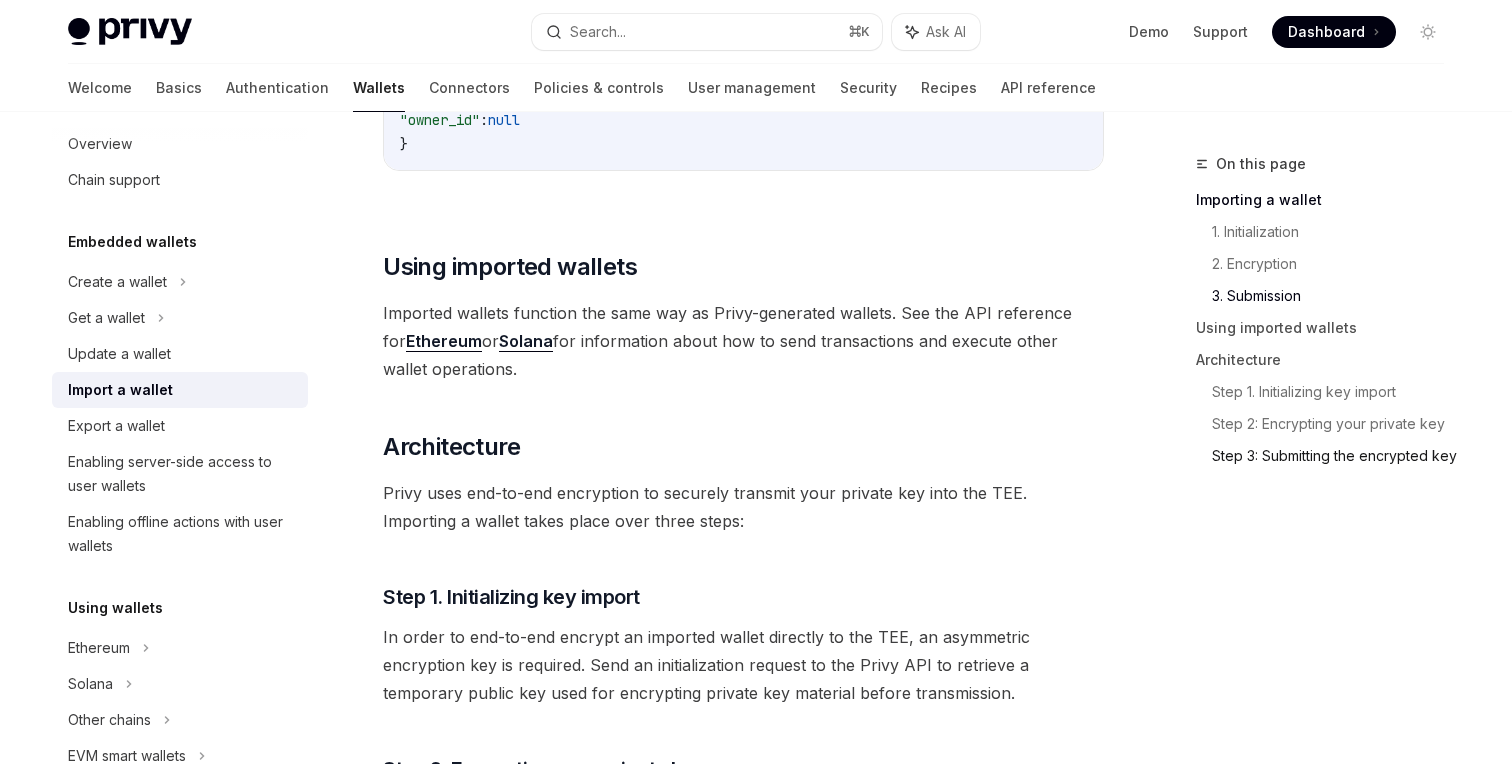click on "Step 3: Submitting the encrypted key" at bounding box center [1336, 456] 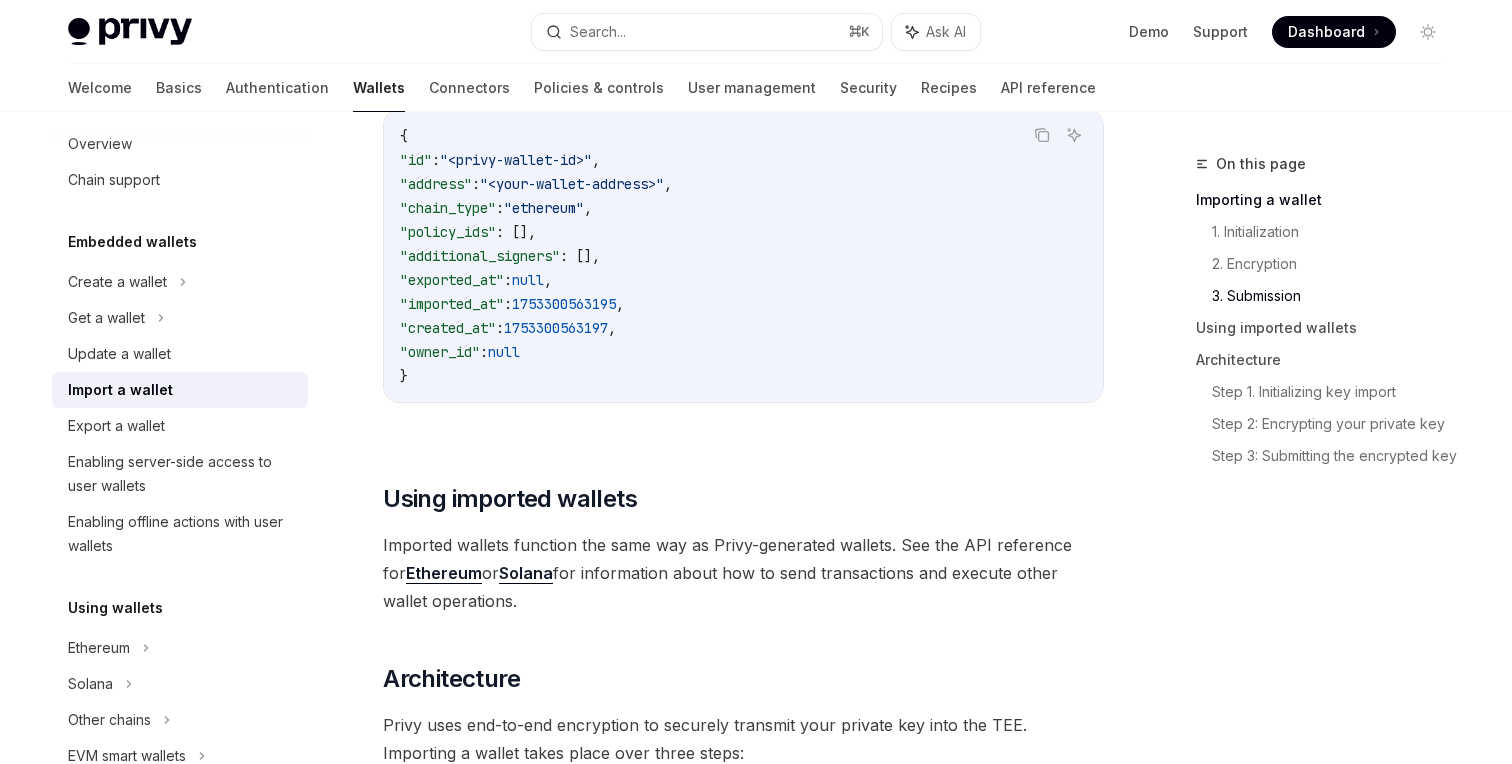 click on "3. Submission" at bounding box center [1336, 296] 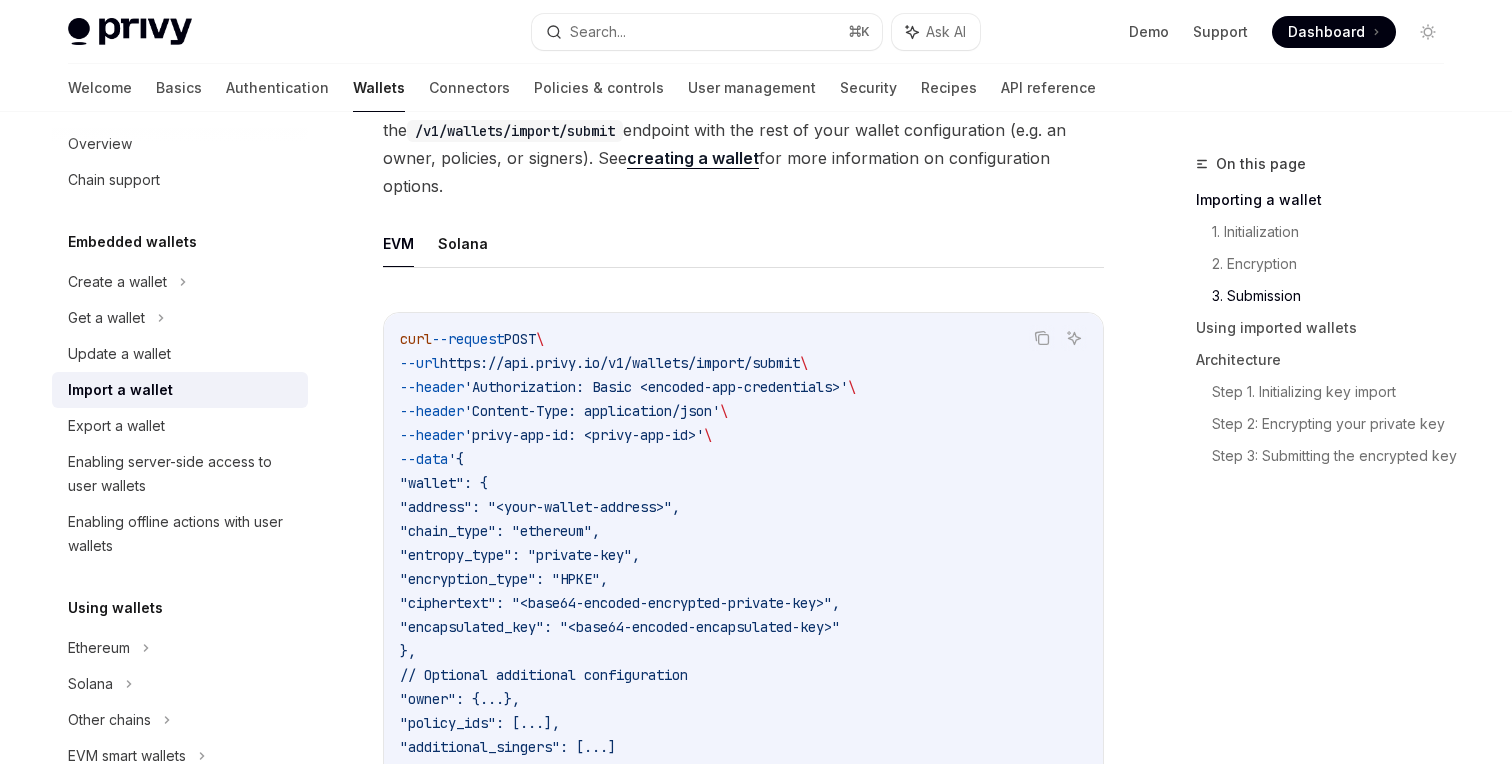 scroll, scrollTop: 3192, scrollLeft: 0, axis: vertical 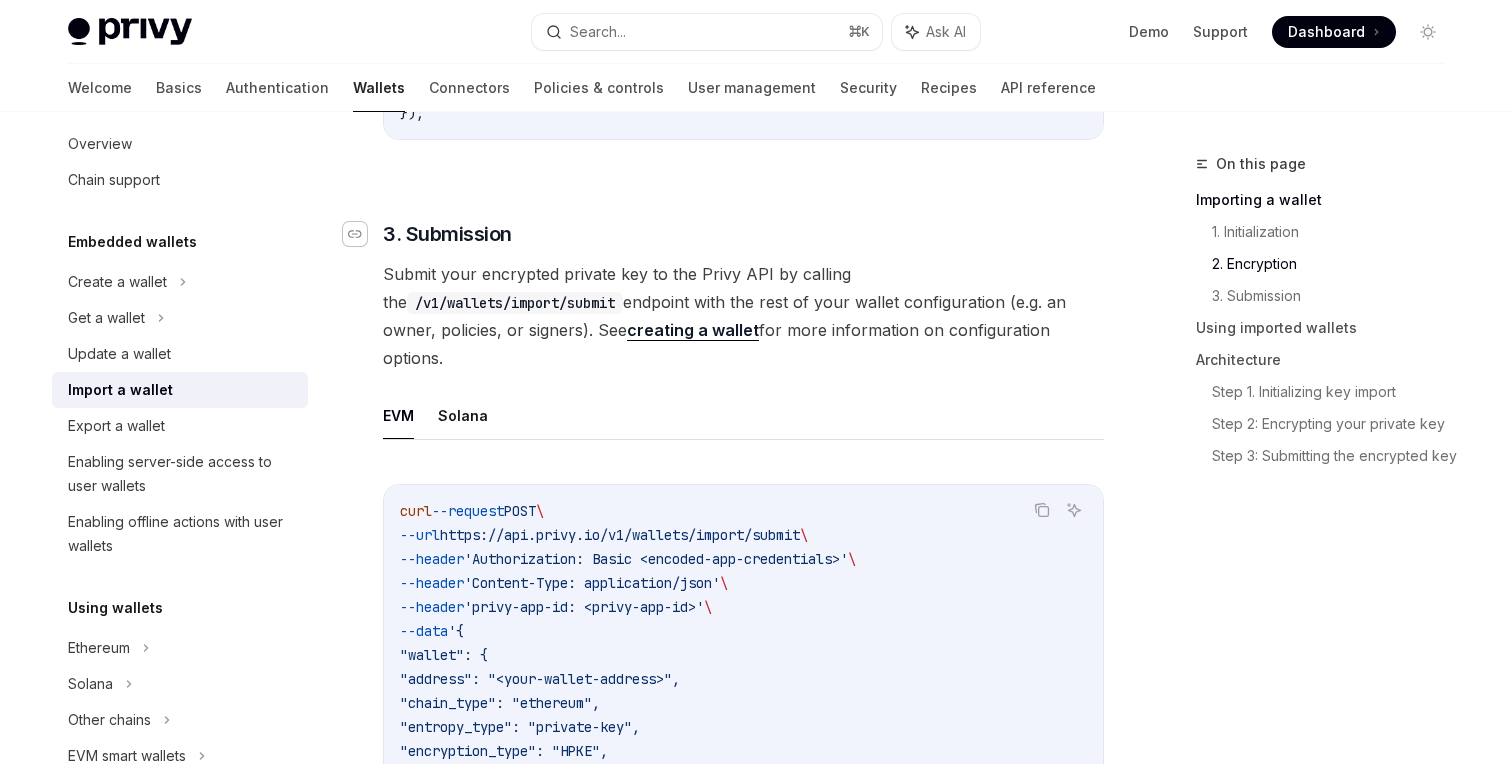 click at bounding box center [355, 234] 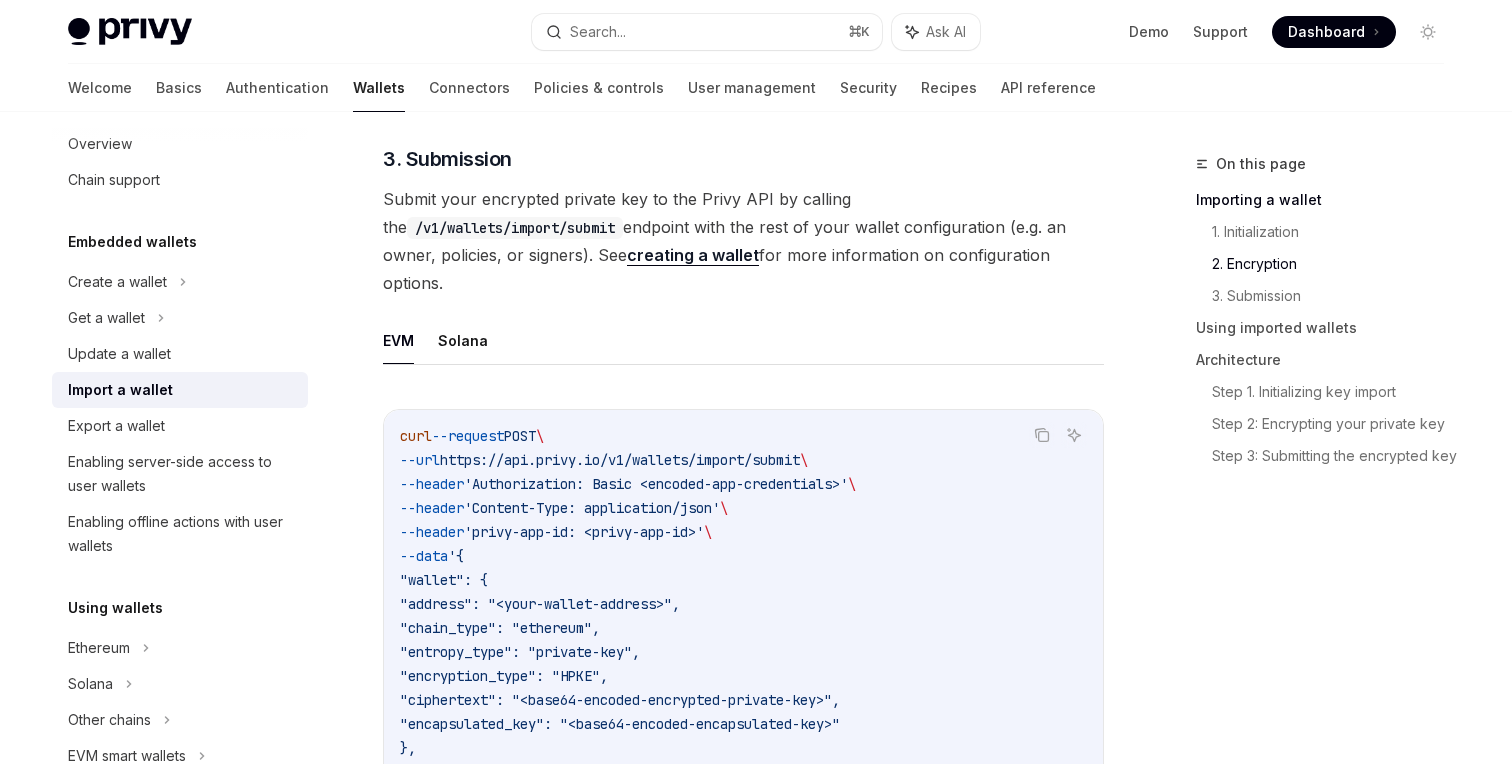scroll, scrollTop: 3070, scrollLeft: 0, axis: vertical 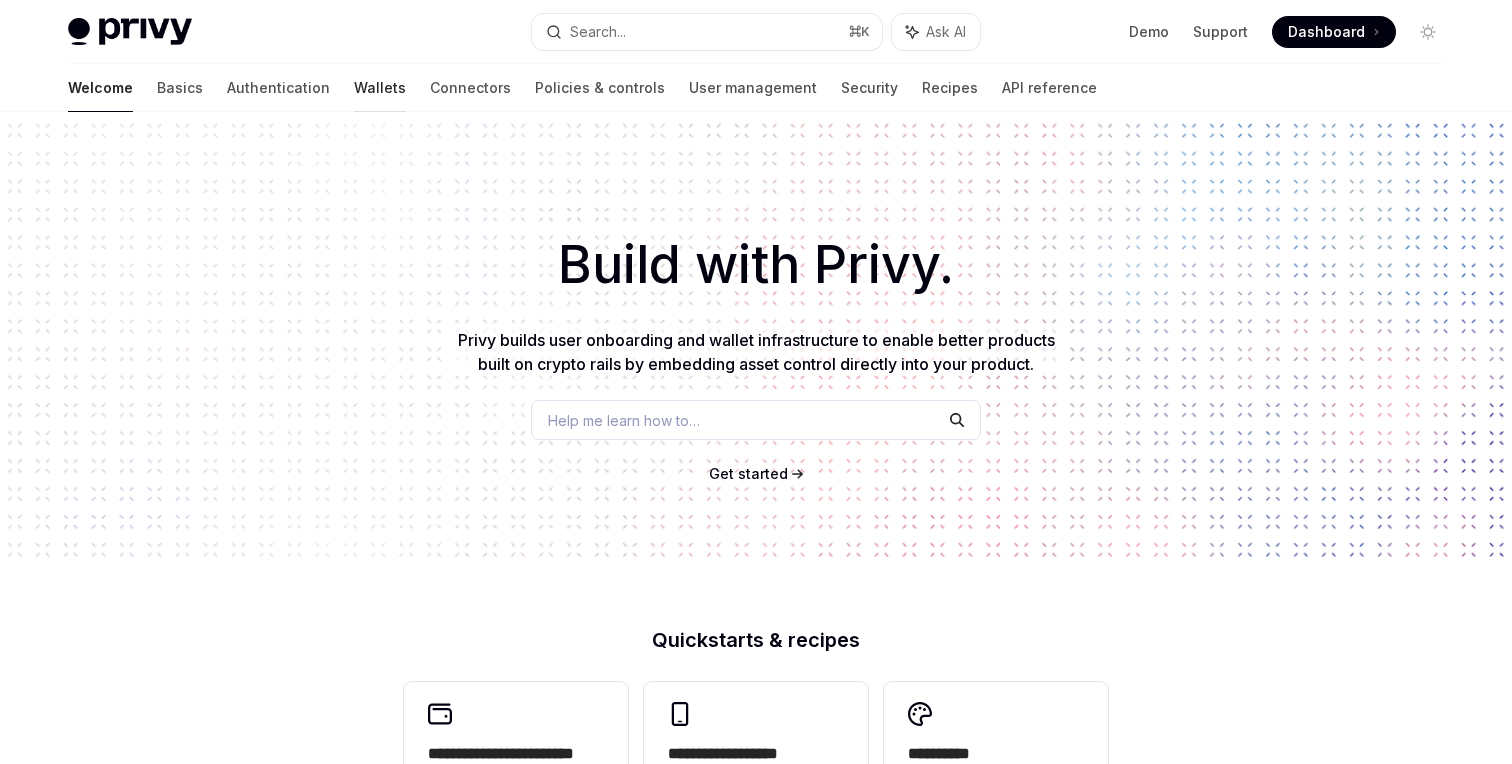 click on "Wallets" at bounding box center [380, 88] 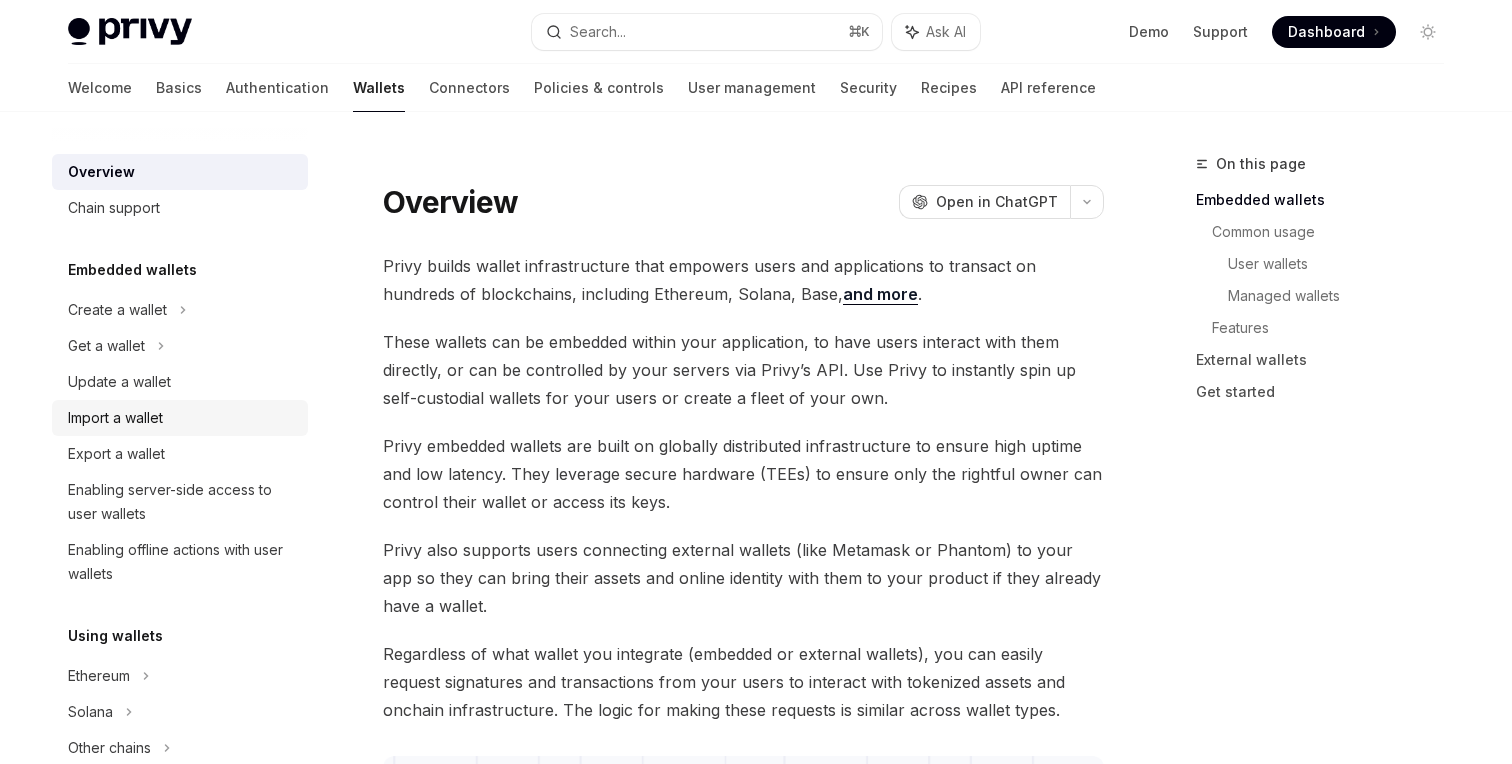 click on "Import a wallet" at bounding box center (115, 418) 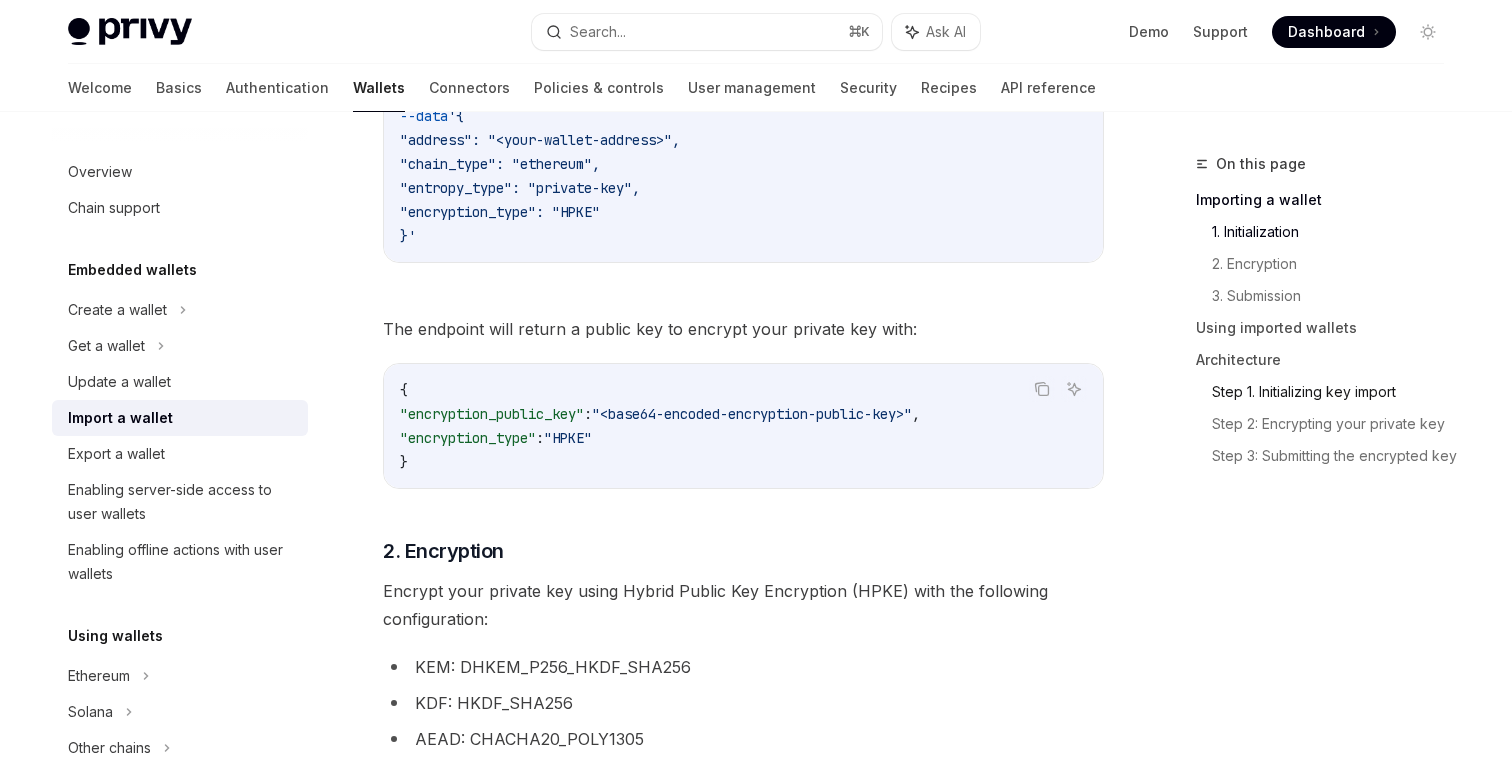 click on "Step 1. Initializing key import" at bounding box center [1336, 392] 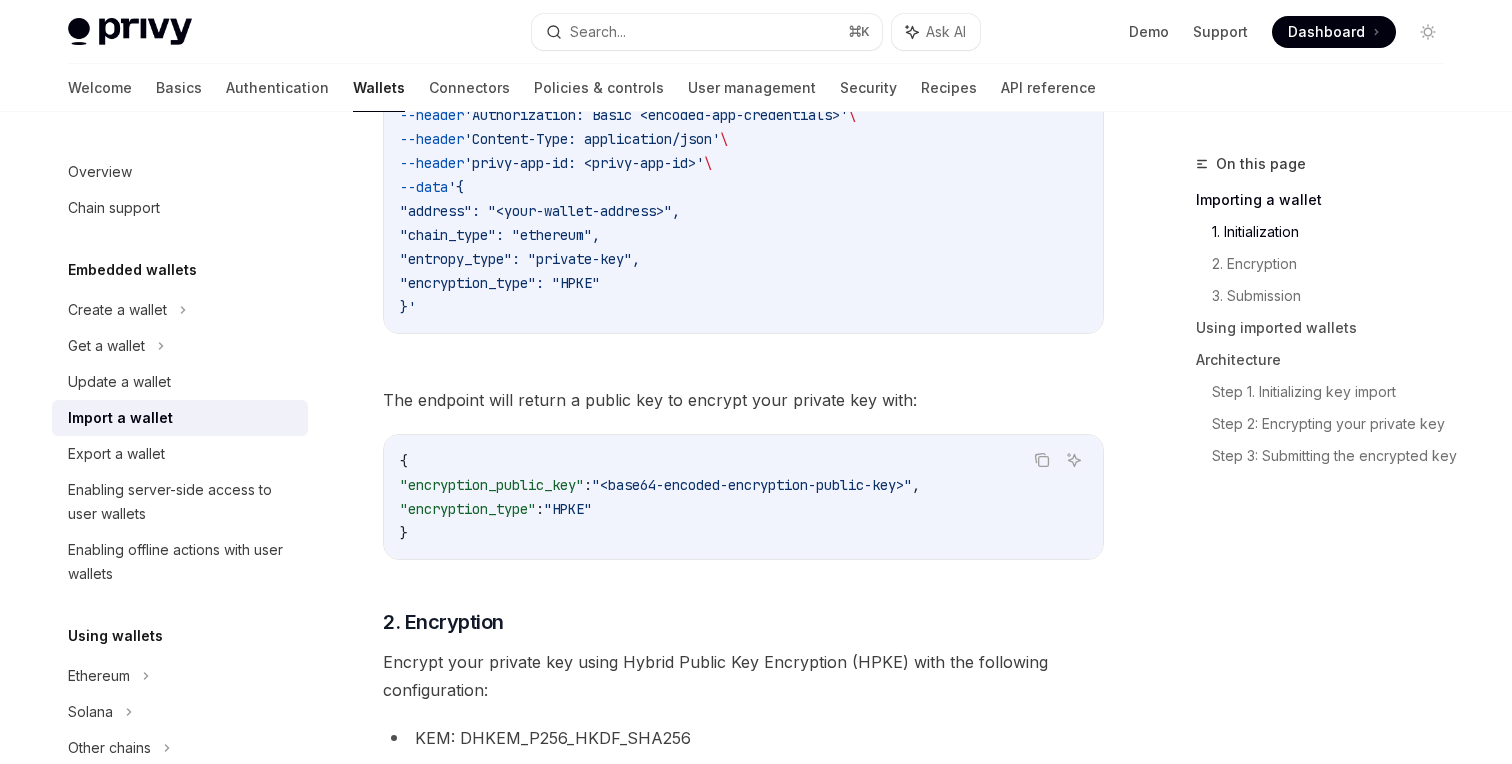 scroll, scrollTop: 139, scrollLeft: 0, axis: vertical 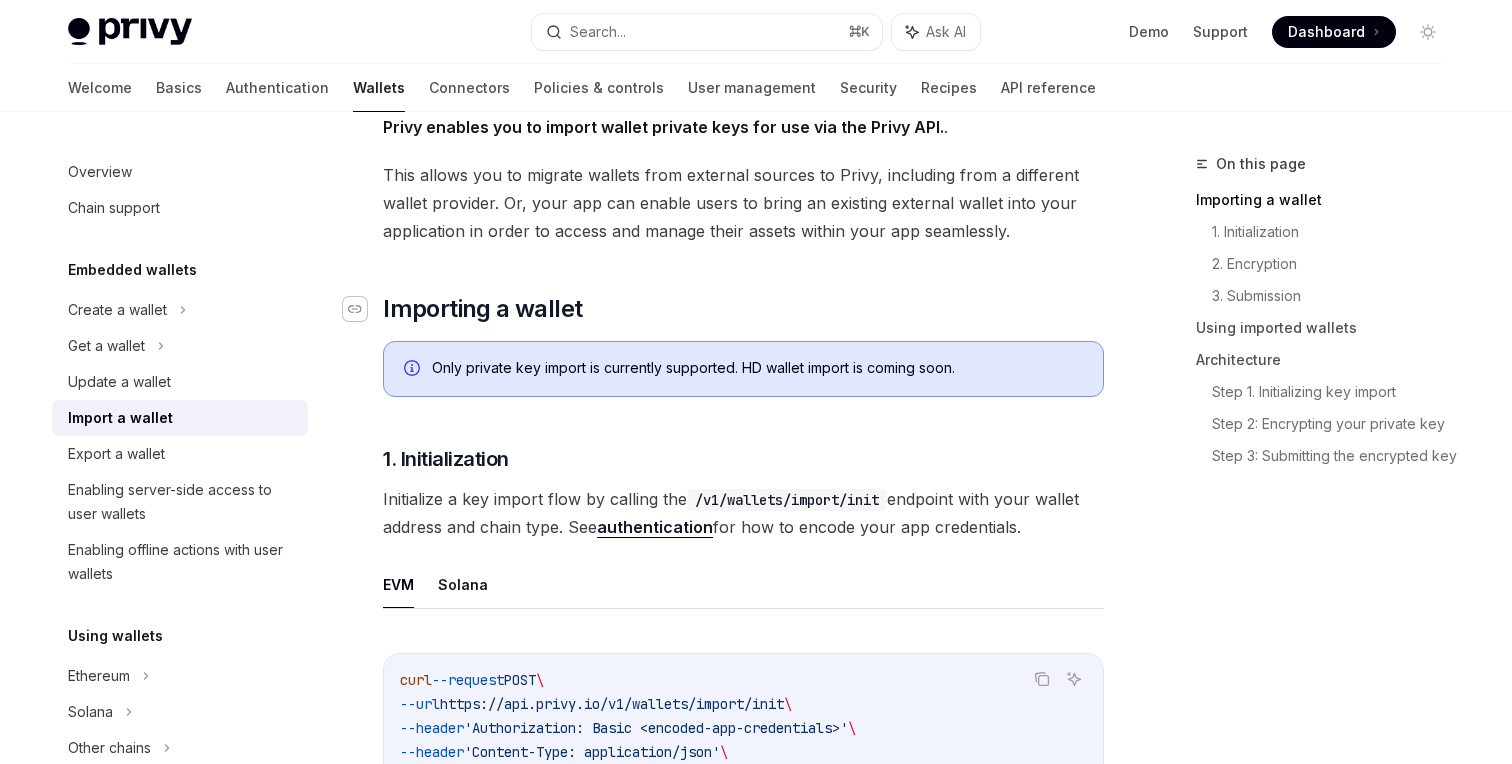 click at bounding box center (355, 309) 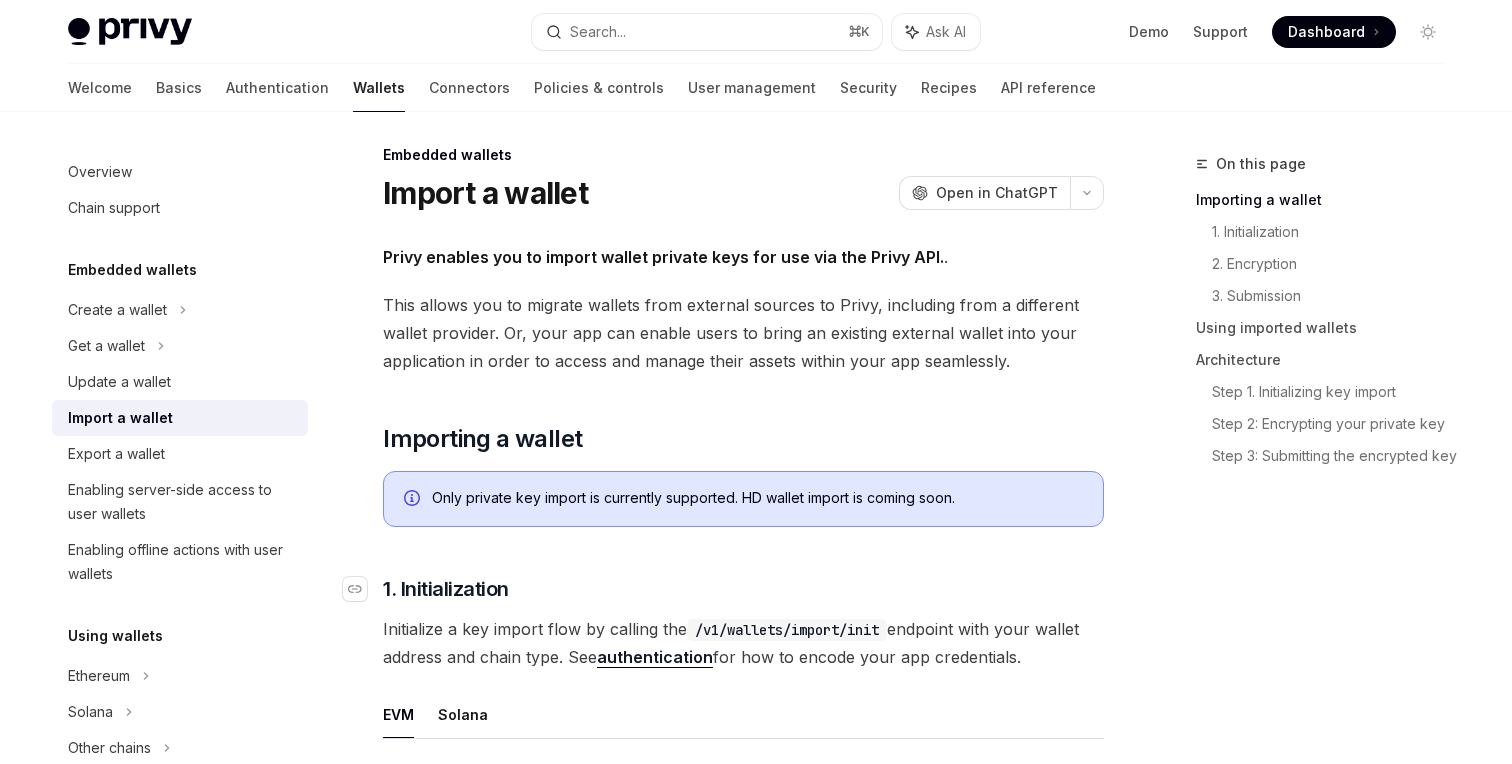 scroll, scrollTop: 0, scrollLeft: 0, axis: both 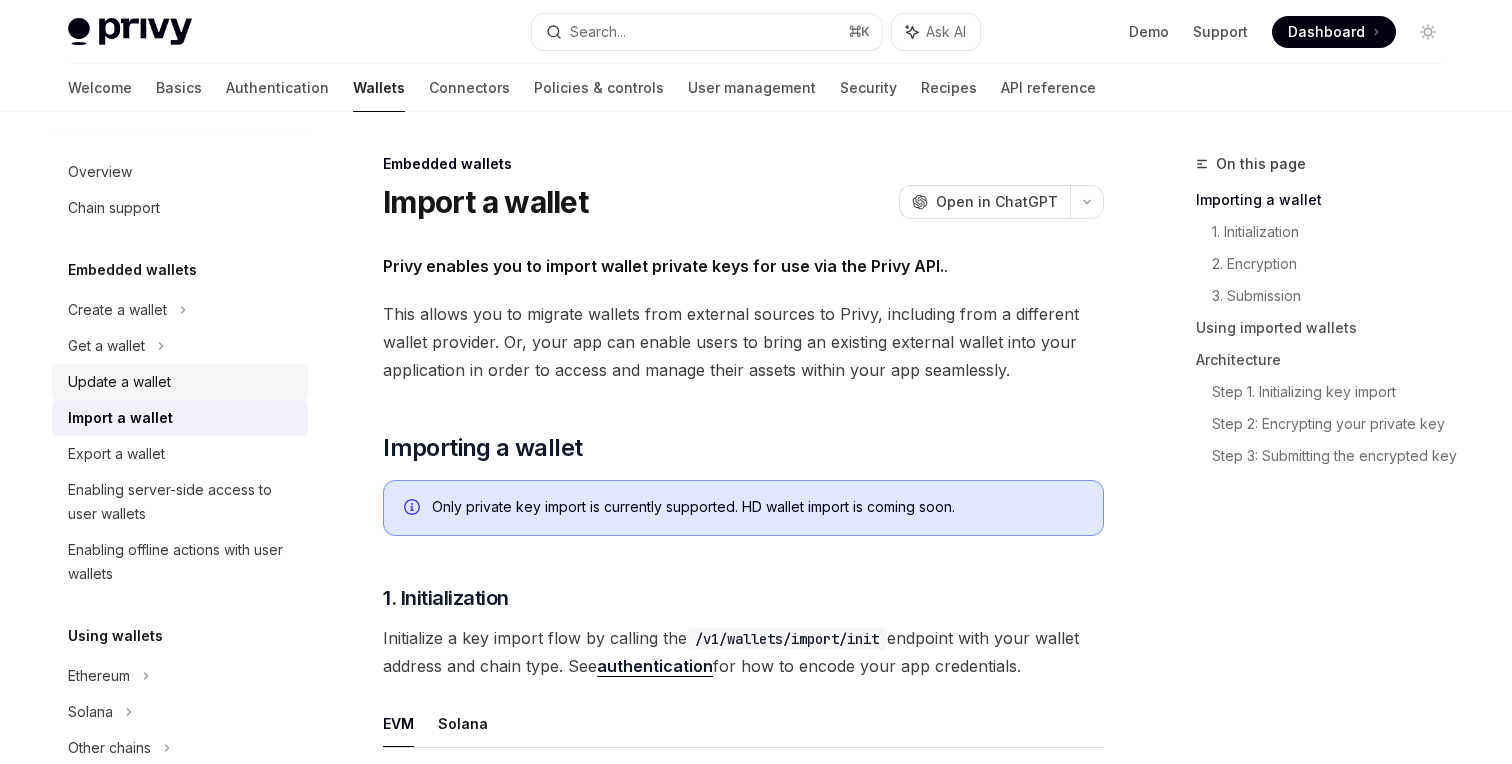 click on "Update a wallet" at bounding box center (182, 382) 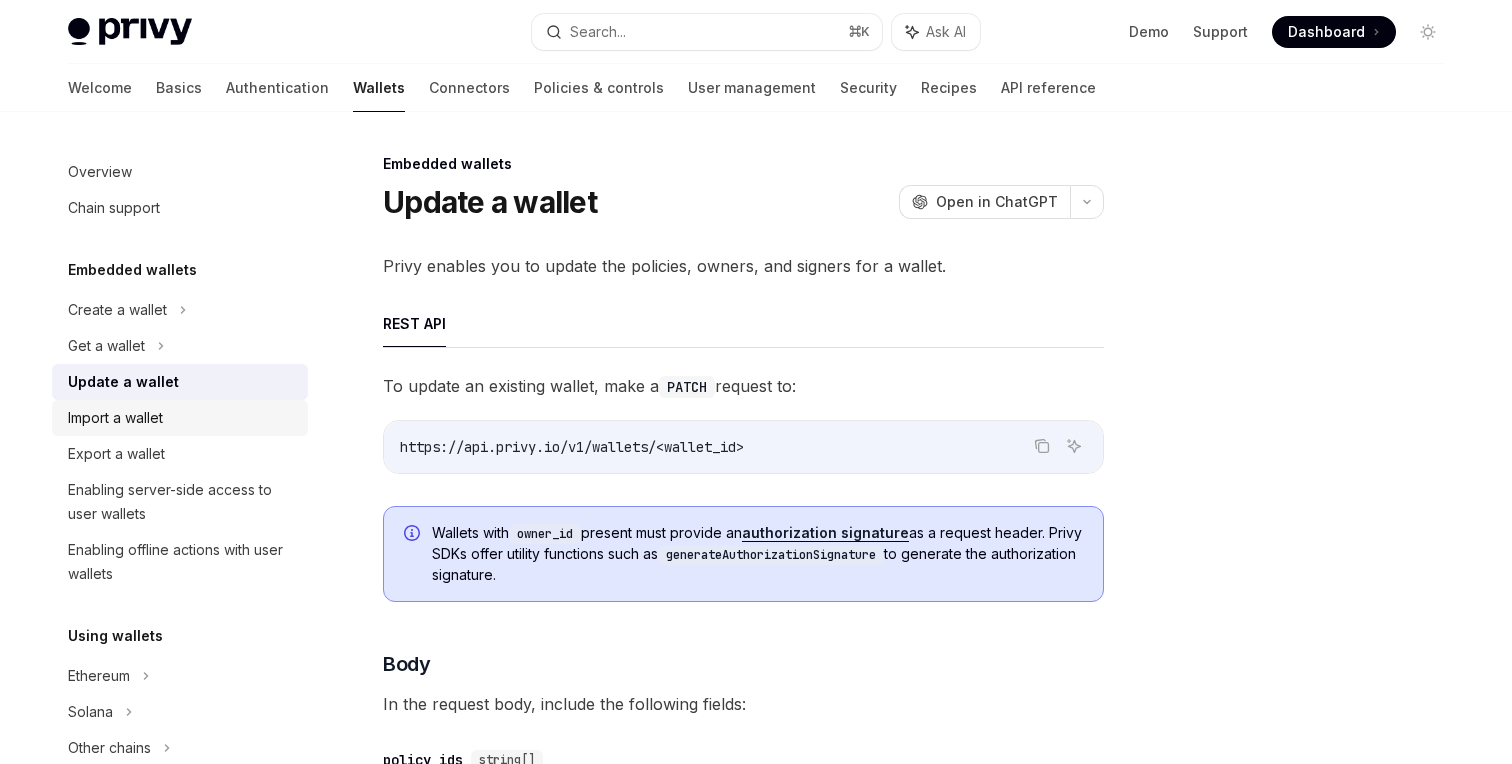 click on "Import a wallet" at bounding box center [180, 418] 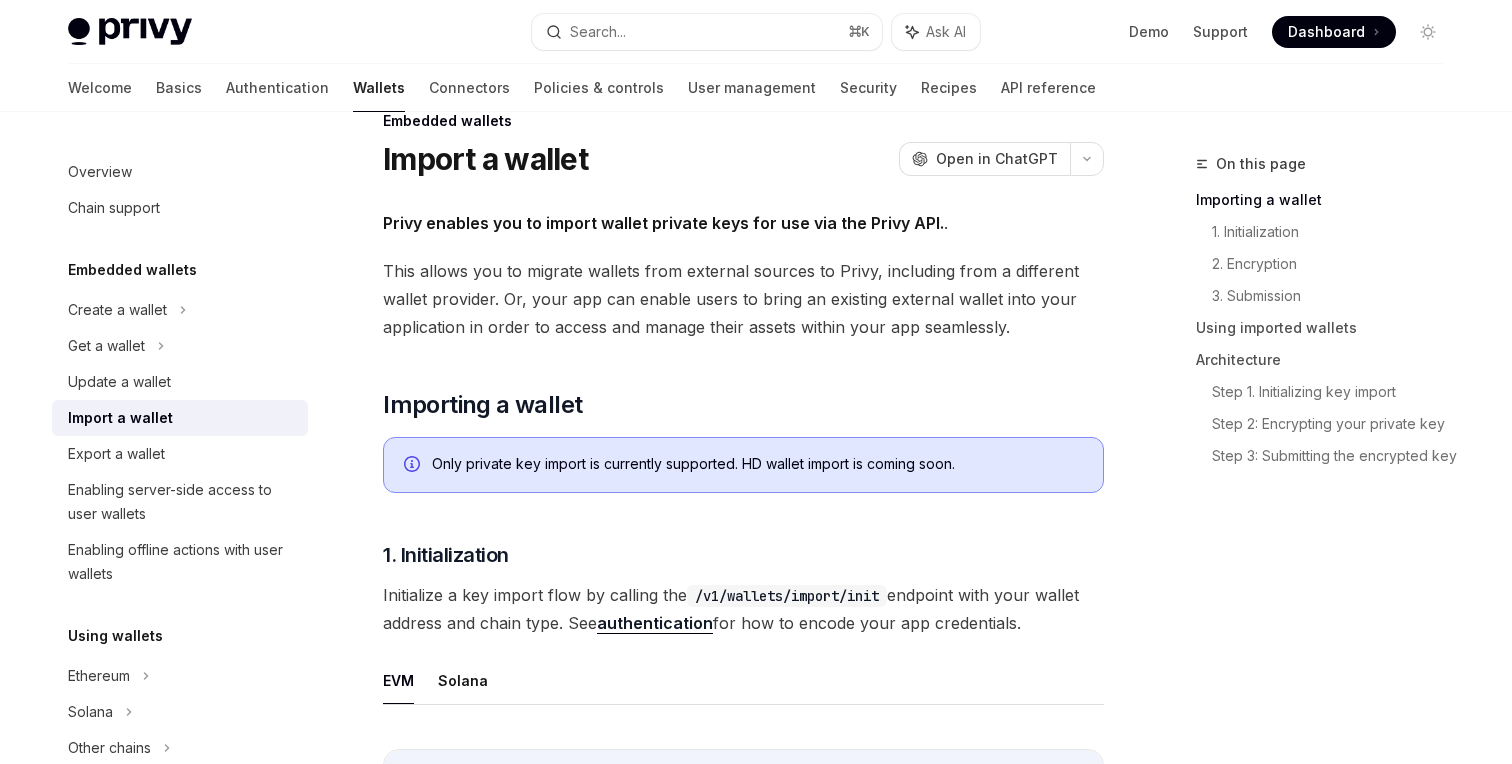 scroll, scrollTop: 0, scrollLeft: 0, axis: both 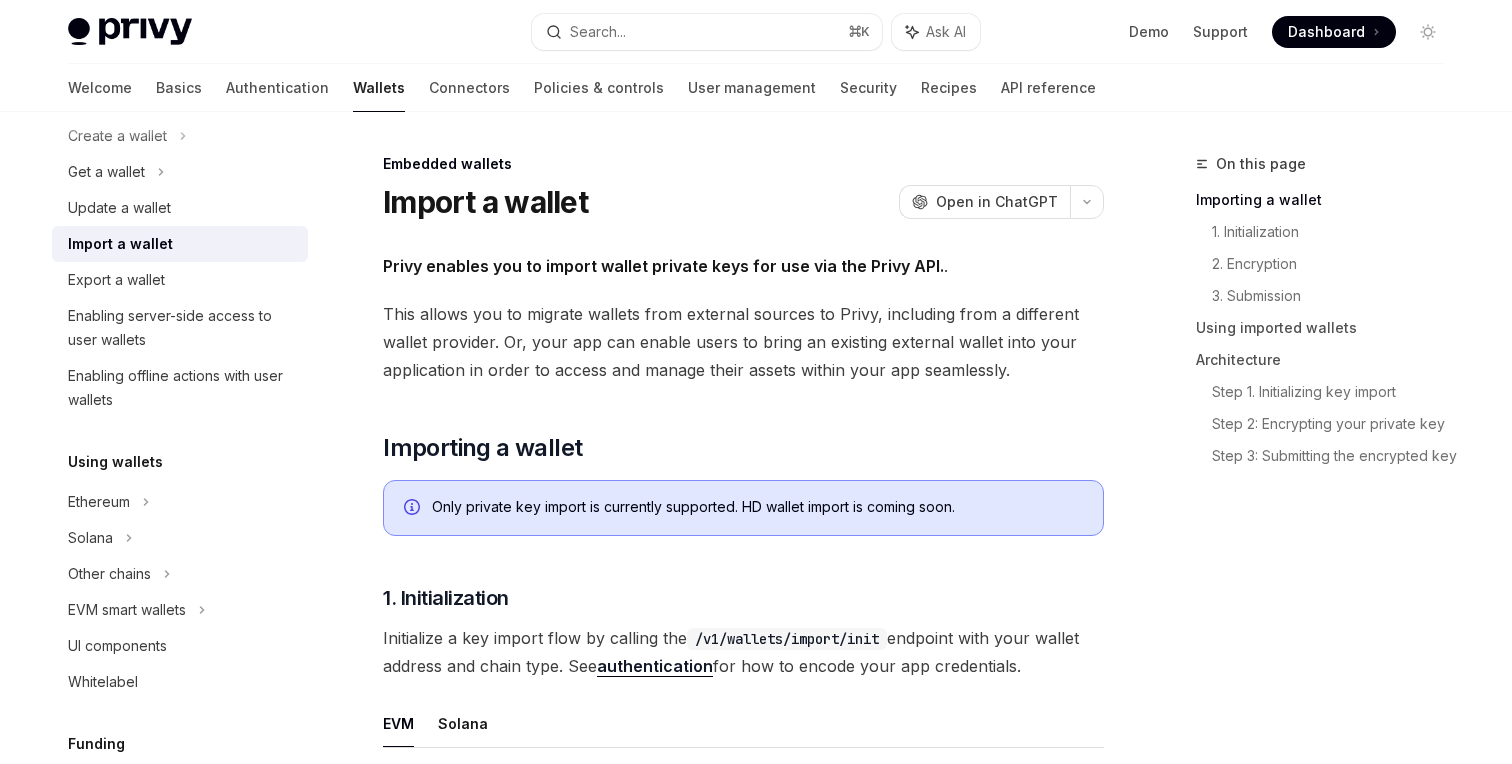 click on "Using wallets Ethereum Solana Other chains EVM smart wallets UI components Whitelabel" at bounding box center [180, 575] 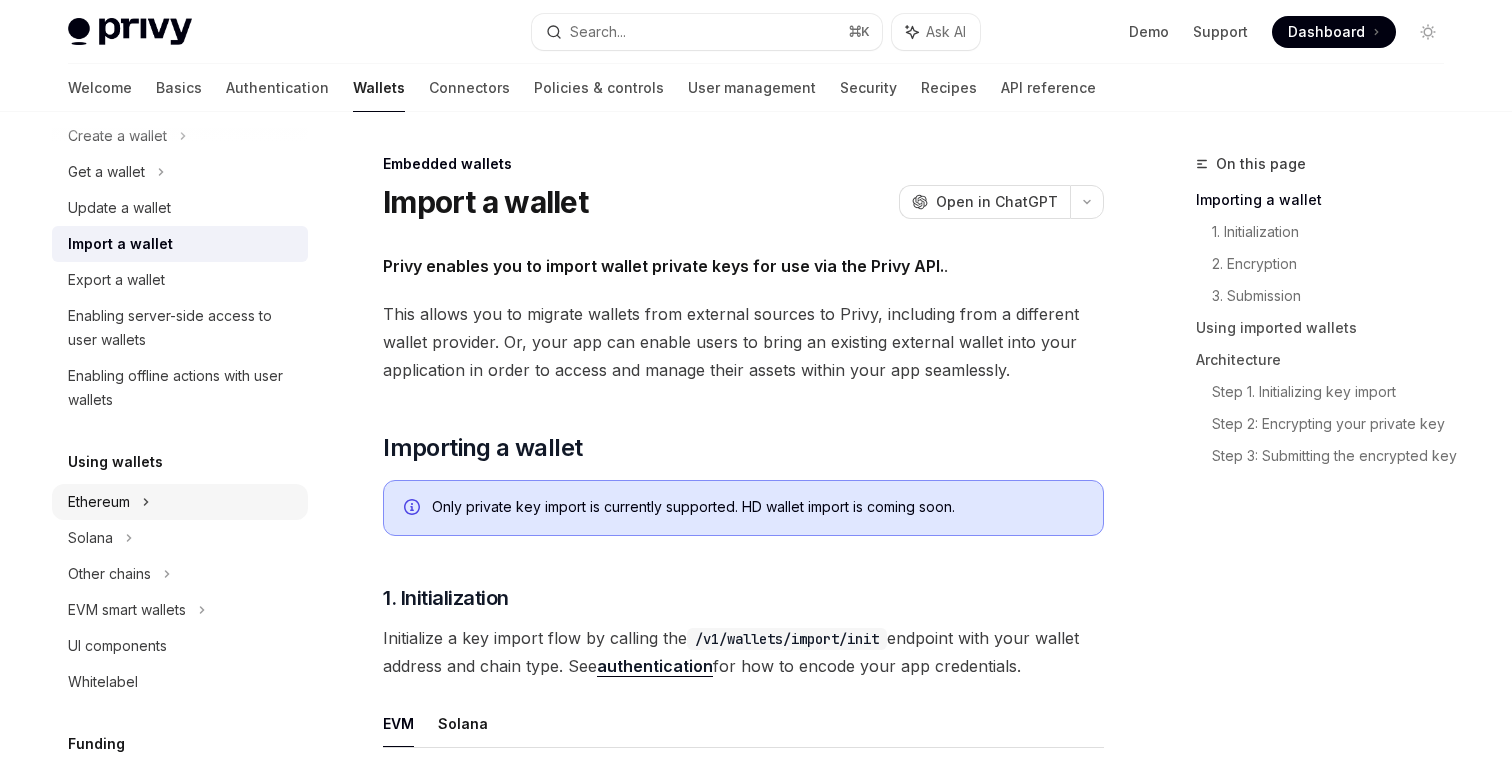click on "Ethereum" at bounding box center [180, 136] 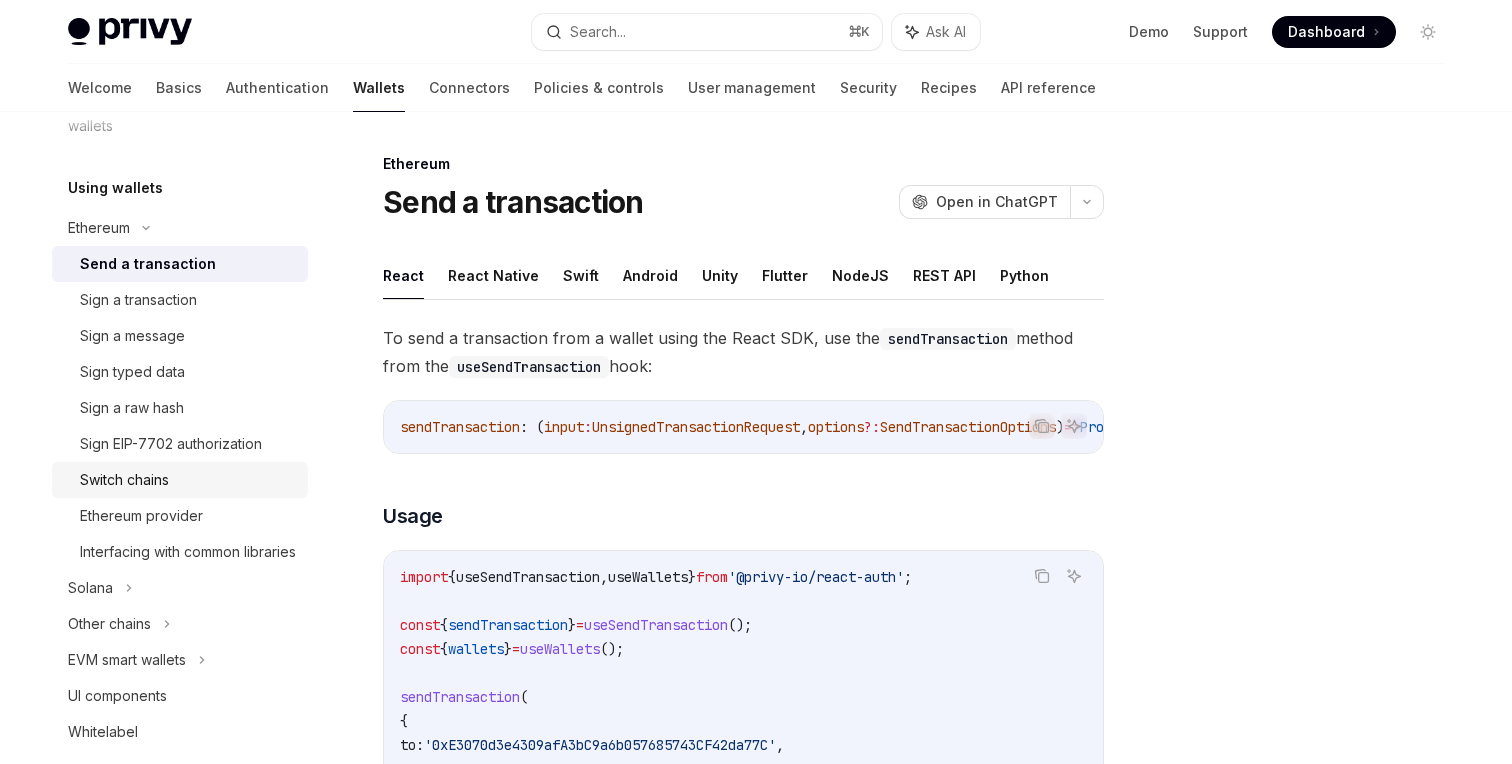 scroll, scrollTop: 453, scrollLeft: 0, axis: vertical 